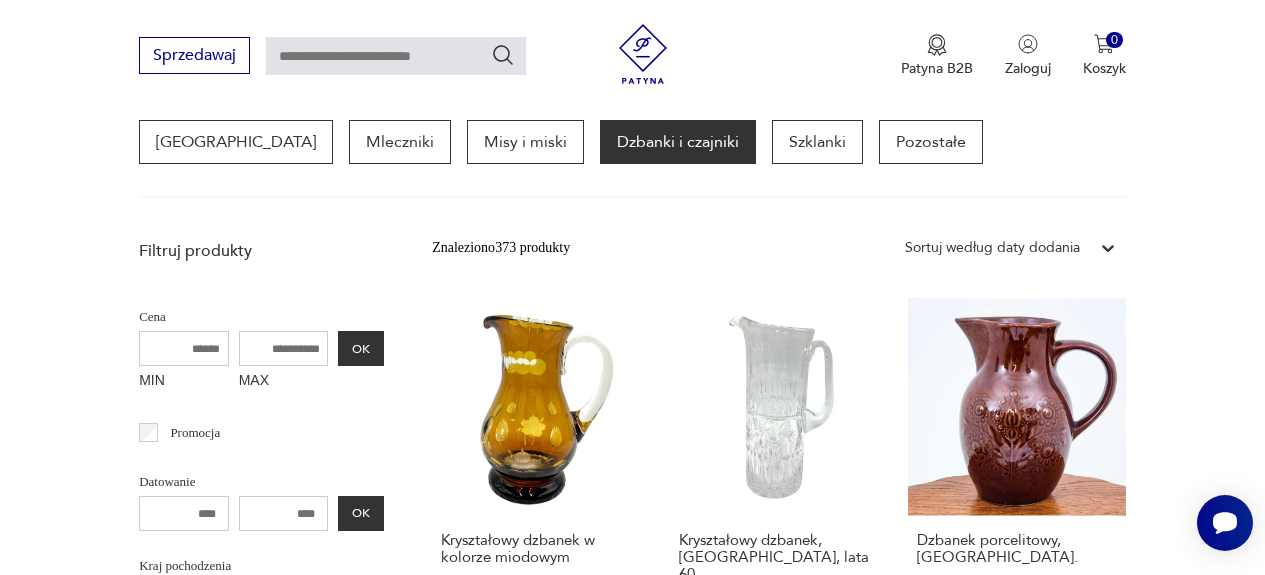 scroll, scrollTop: 0, scrollLeft: 0, axis: both 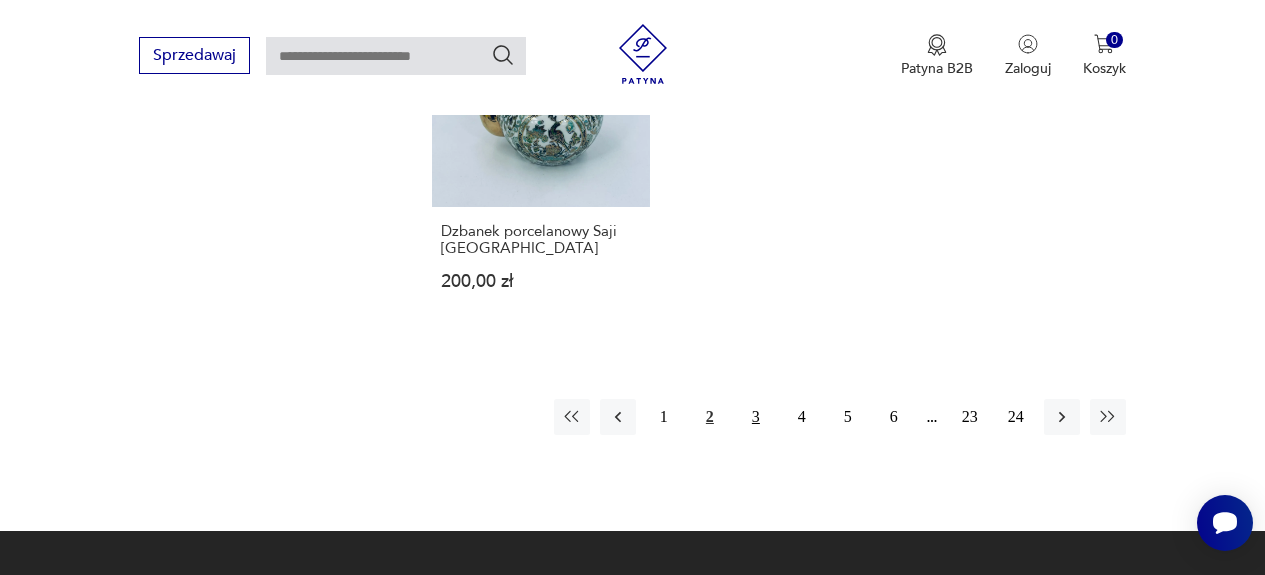 click on "3" at bounding box center [756, 417] 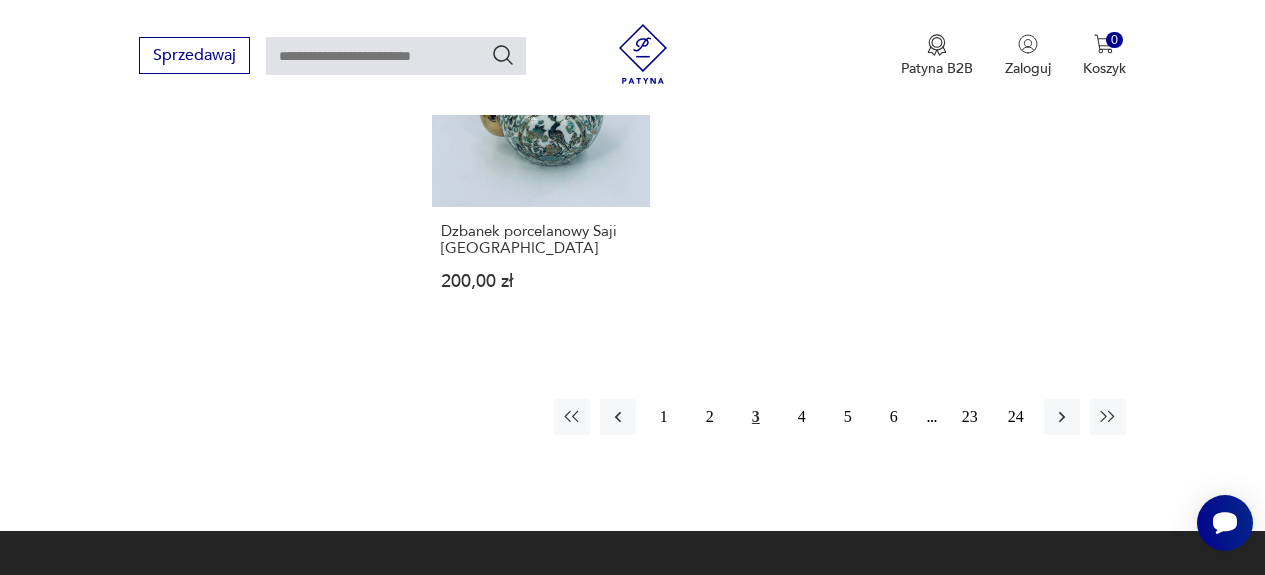click on "3" at bounding box center (756, 417) 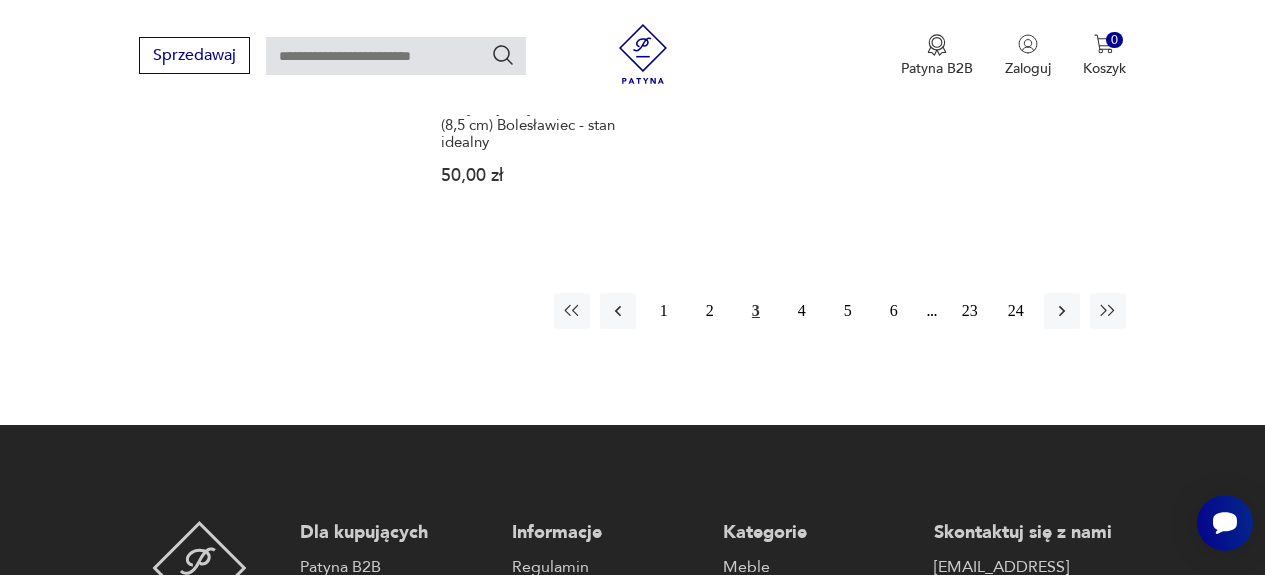 scroll, scrollTop: 3024, scrollLeft: 0, axis: vertical 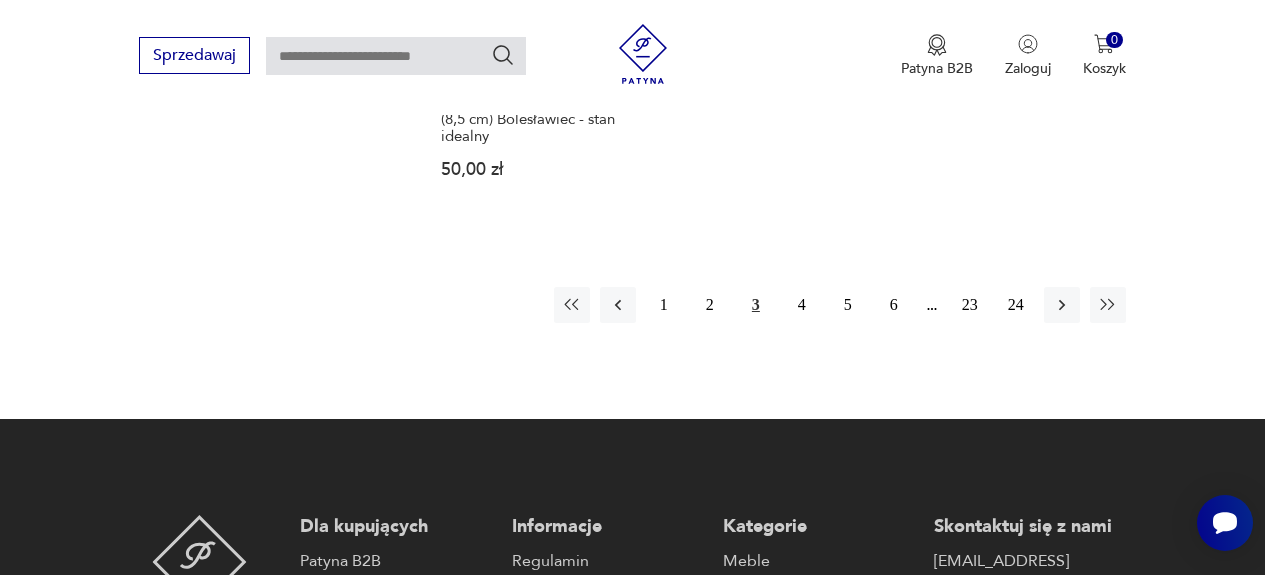 click at bounding box center (396, 56) 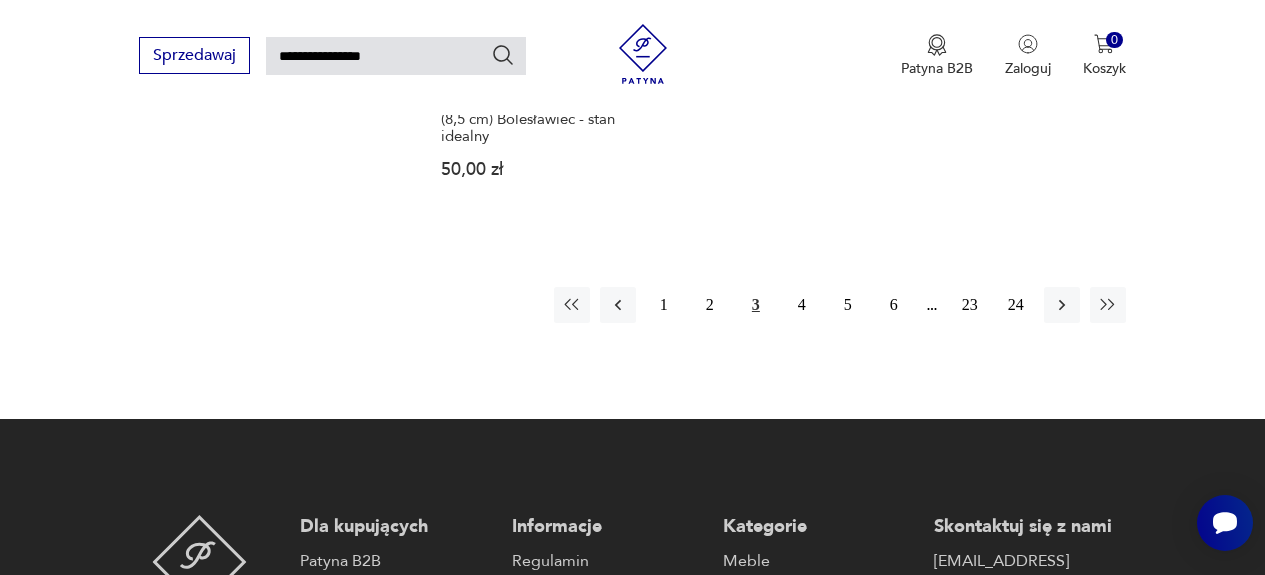 drag, startPoint x: 287, startPoint y: 61, endPoint x: 408, endPoint y: 44, distance: 122.18838 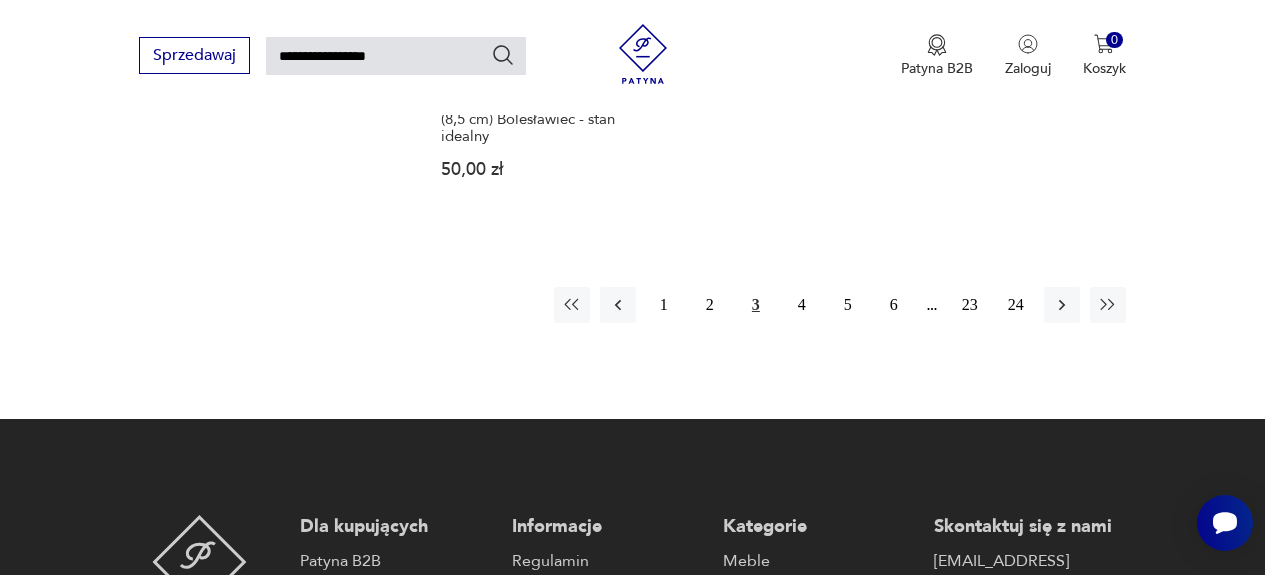 type on "**********" 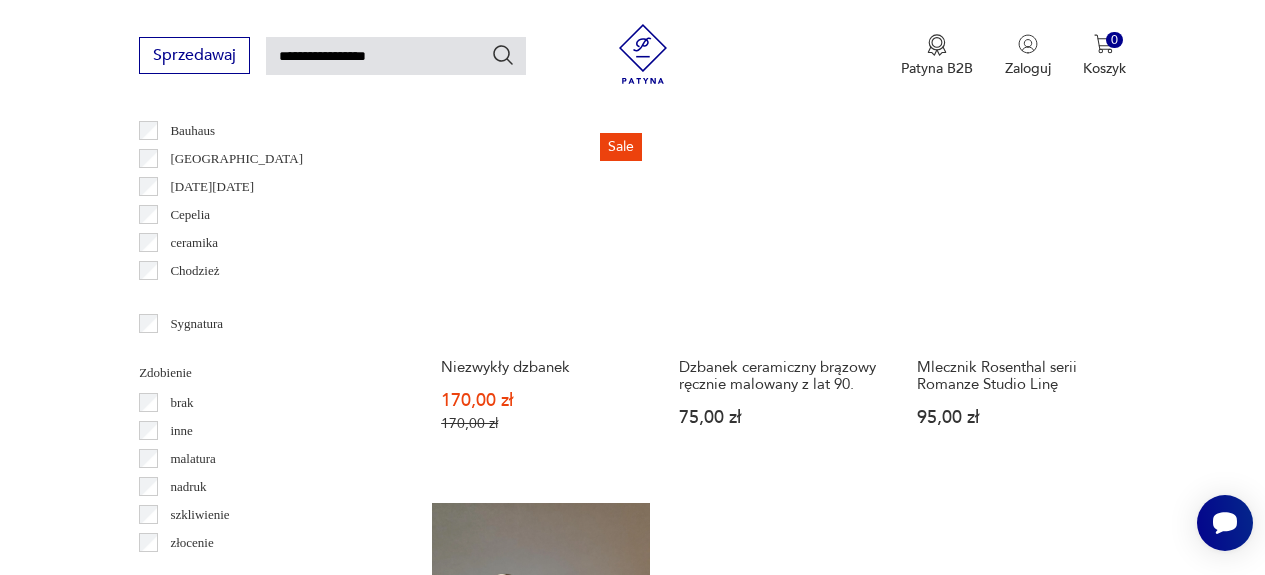 scroll, scrollTop: 1920, scrollLeft: 1, axis: both 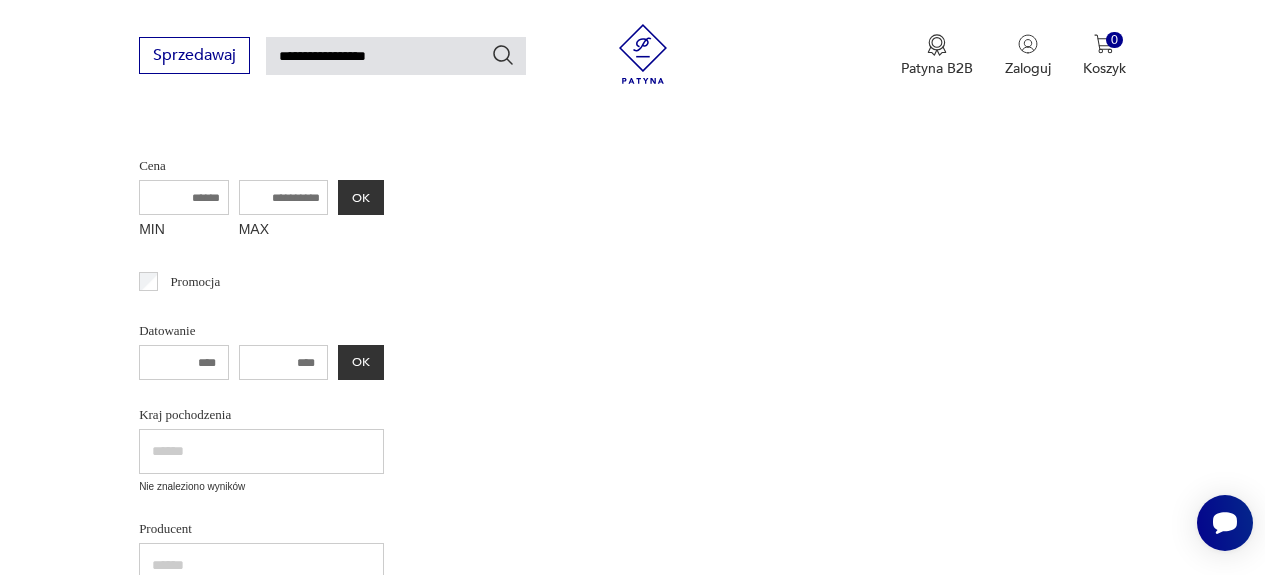 click 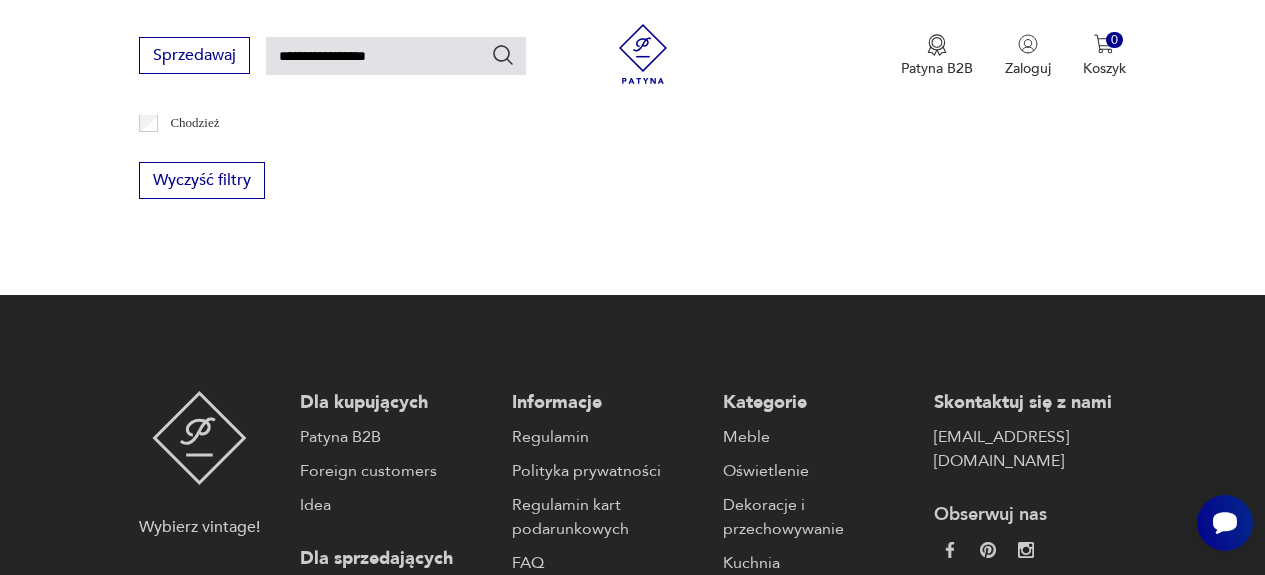 scroll, scrollTop: 1146, scrollLeft: 0, axis: vertical 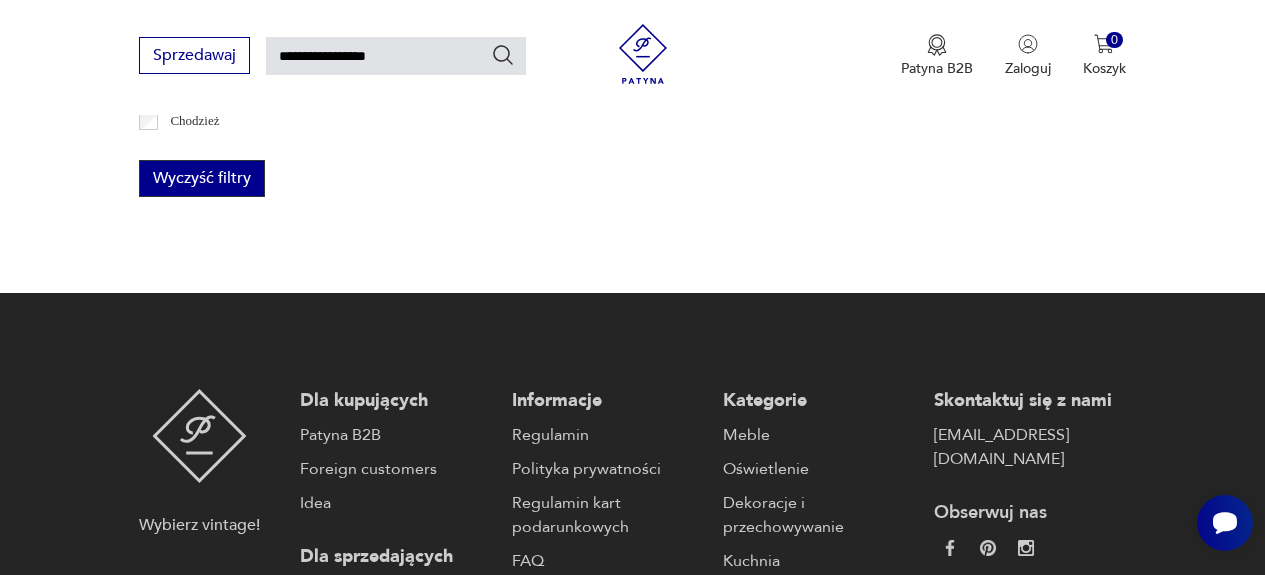 click on "Wyczyść filtry" at bounding box center [202, 178] 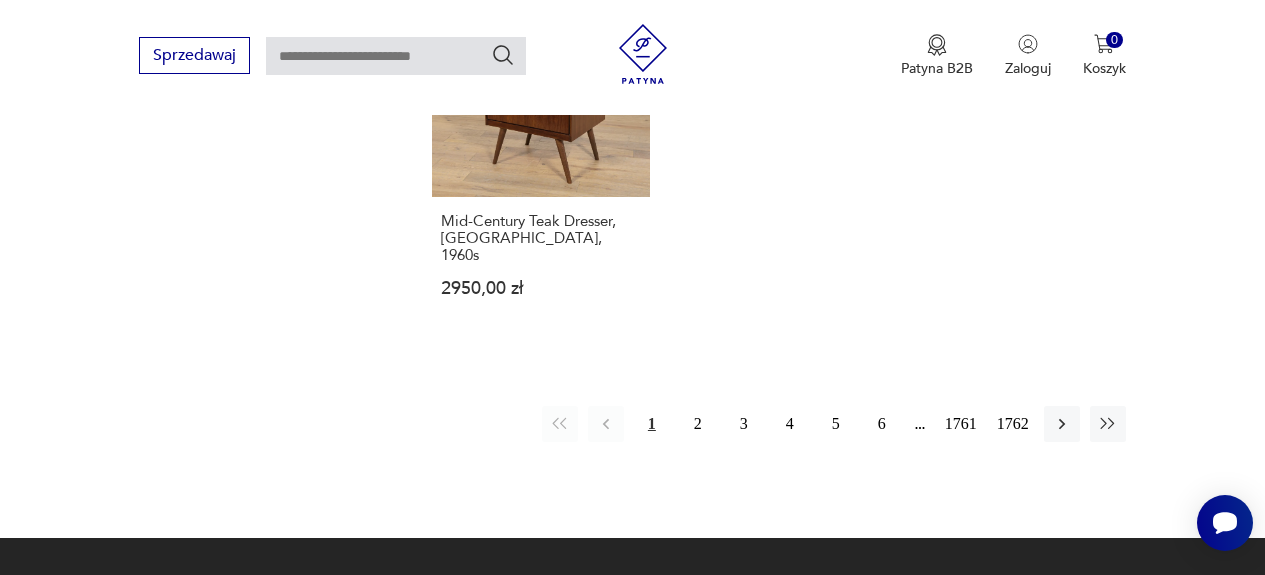 scroll, scrollTop: 2613, scrollLeft: 0, axis: vertical 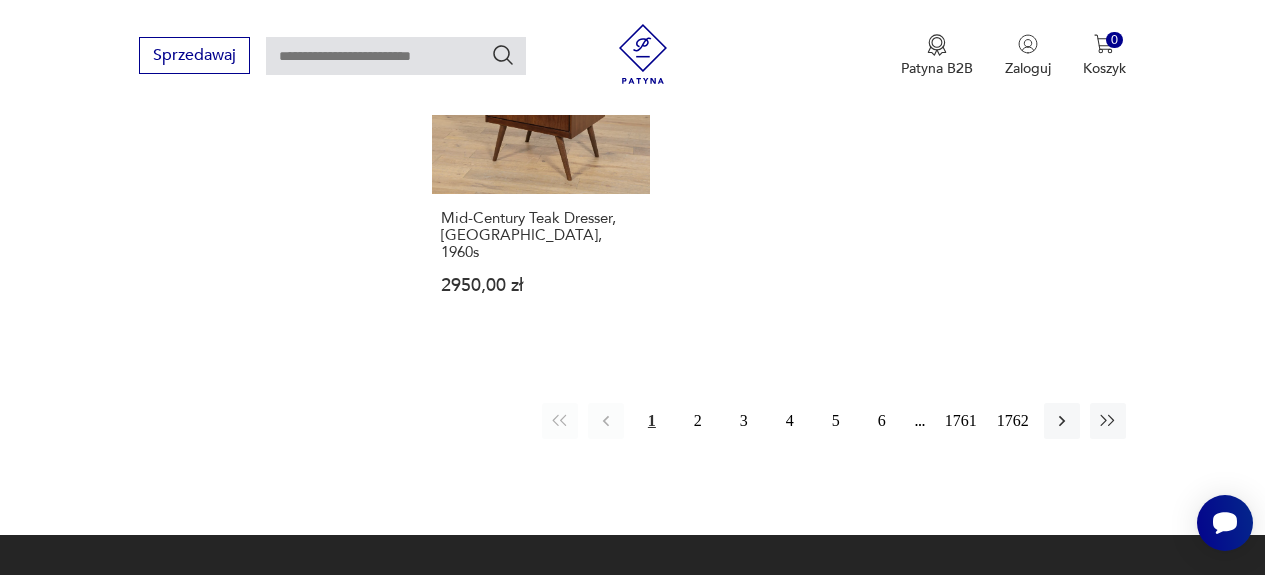 type on "**********" 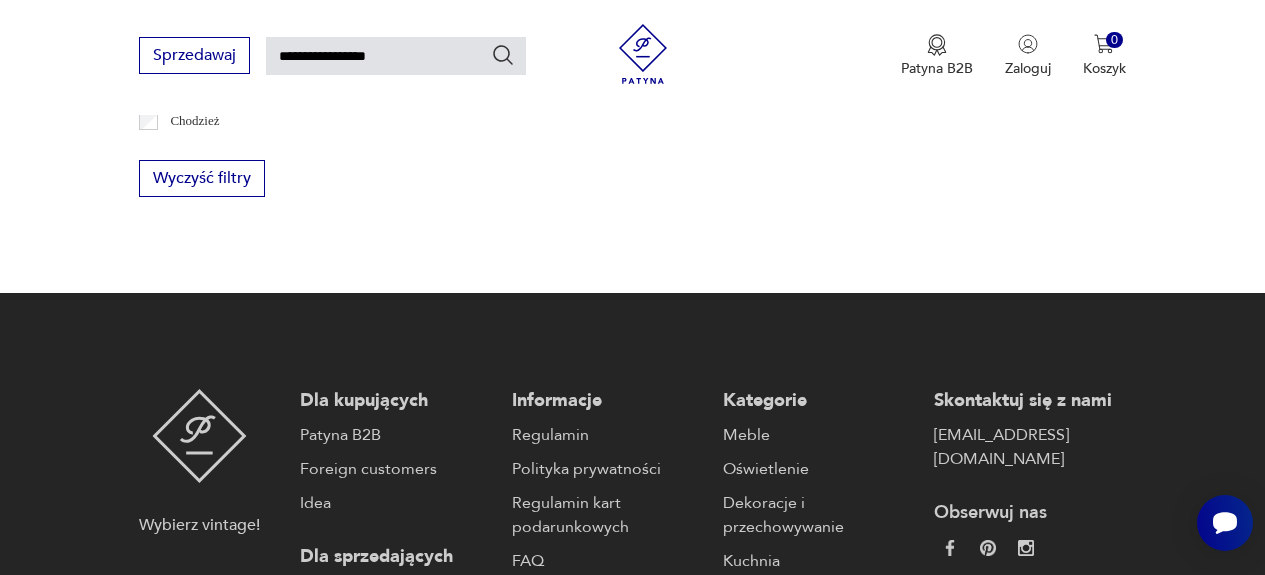 scroll, scrollTop: 1917, scrollLeft: 0, axis: vertical 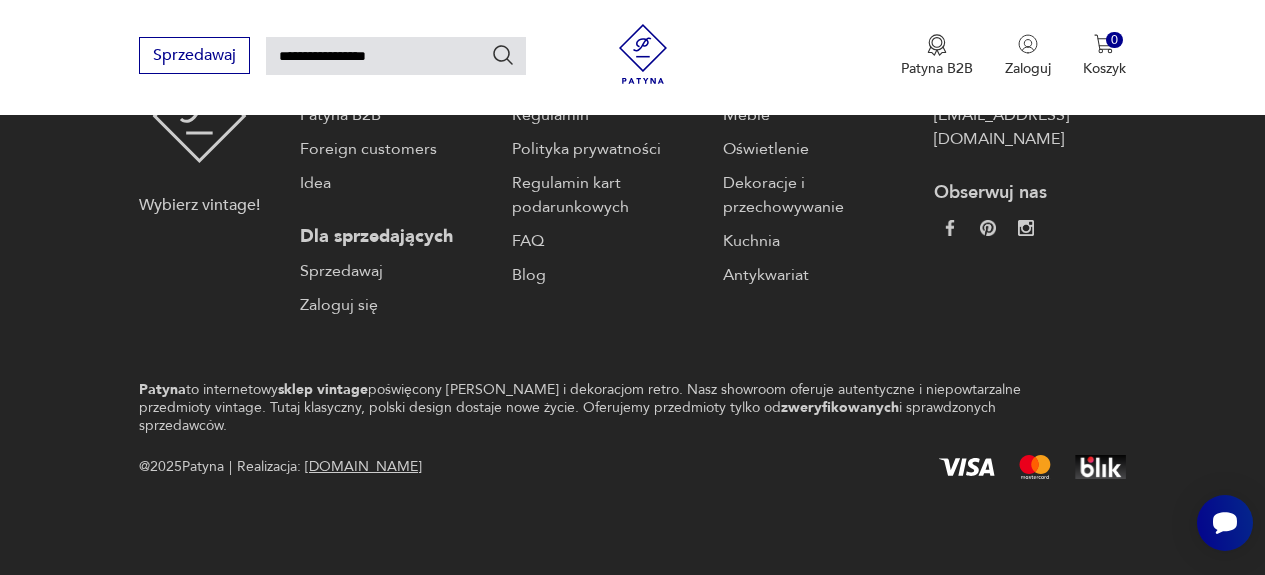 type 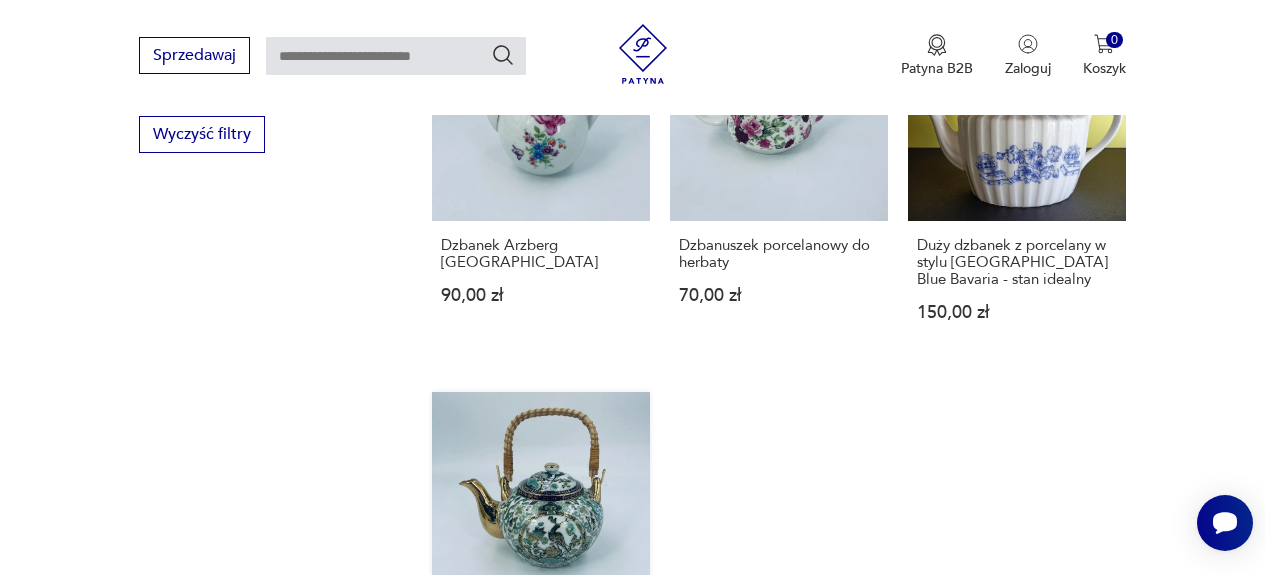 scroll, scrollTop: 2418, scrollLeft: 0, axis: vertical 